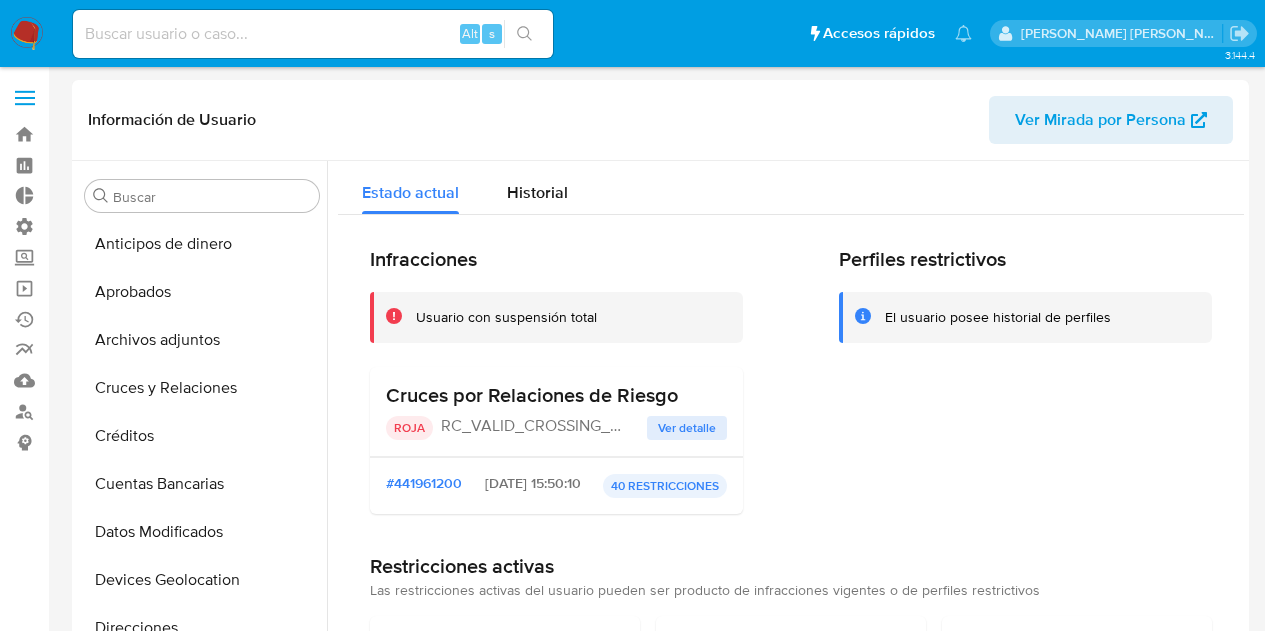 select on "10" 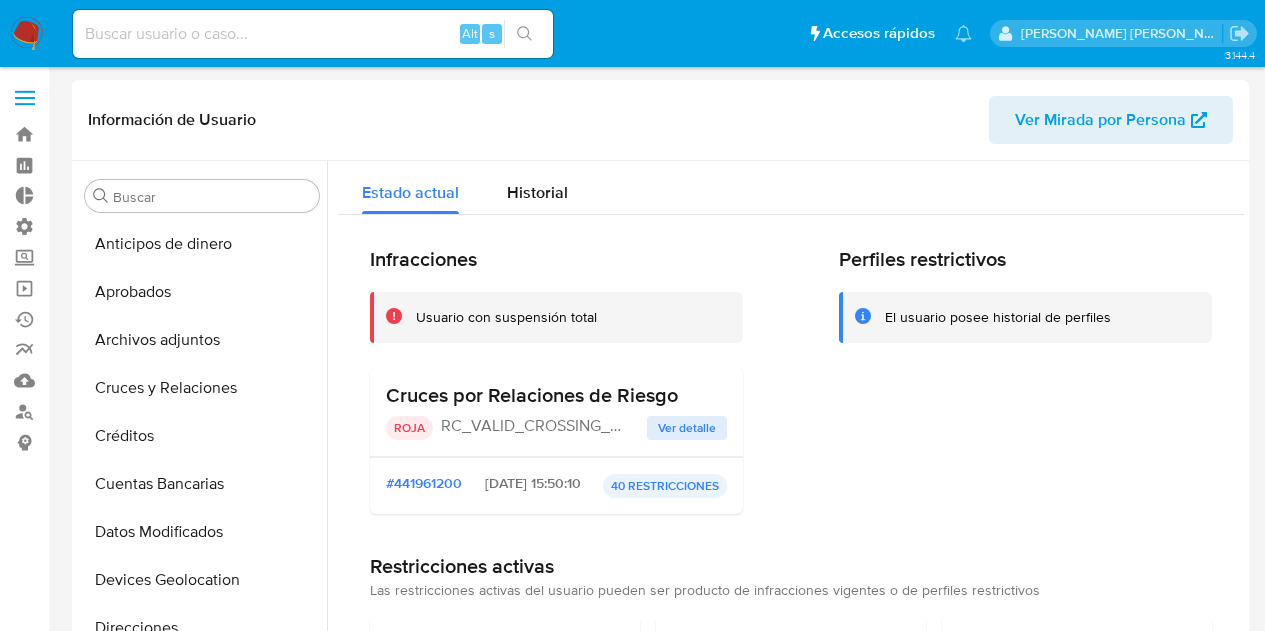 scroll, scrollTop: 0, scrollLeft: 0, axis: both 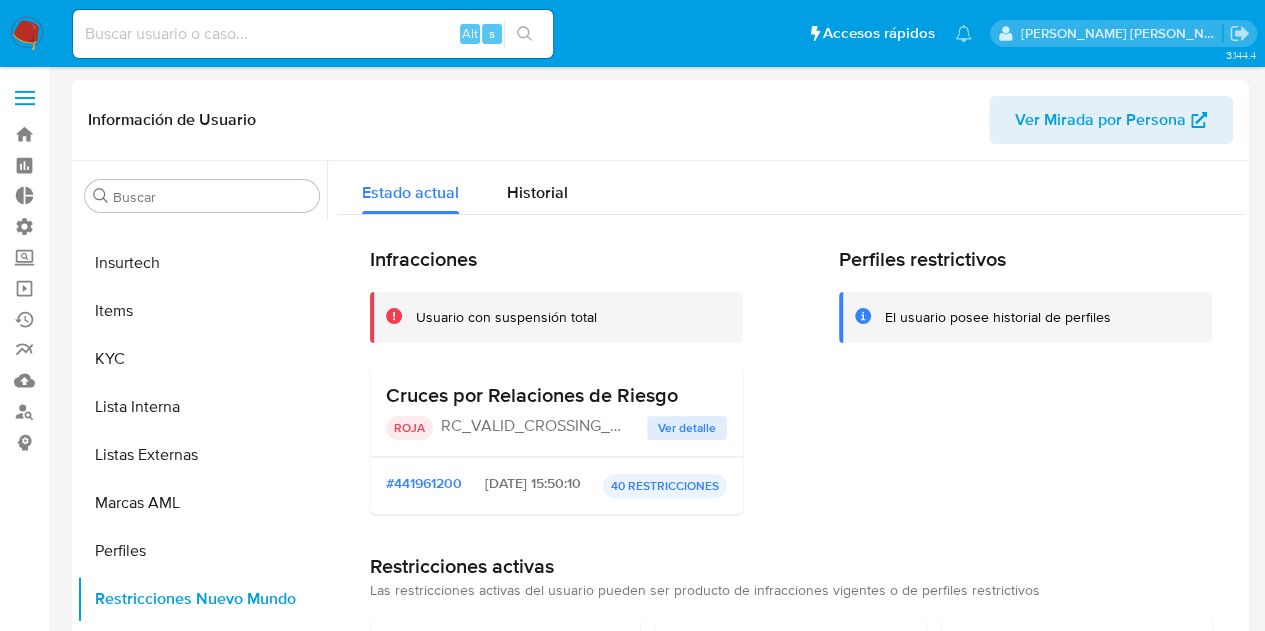 click on "Ver detalle" at bounding box center (687, 428) 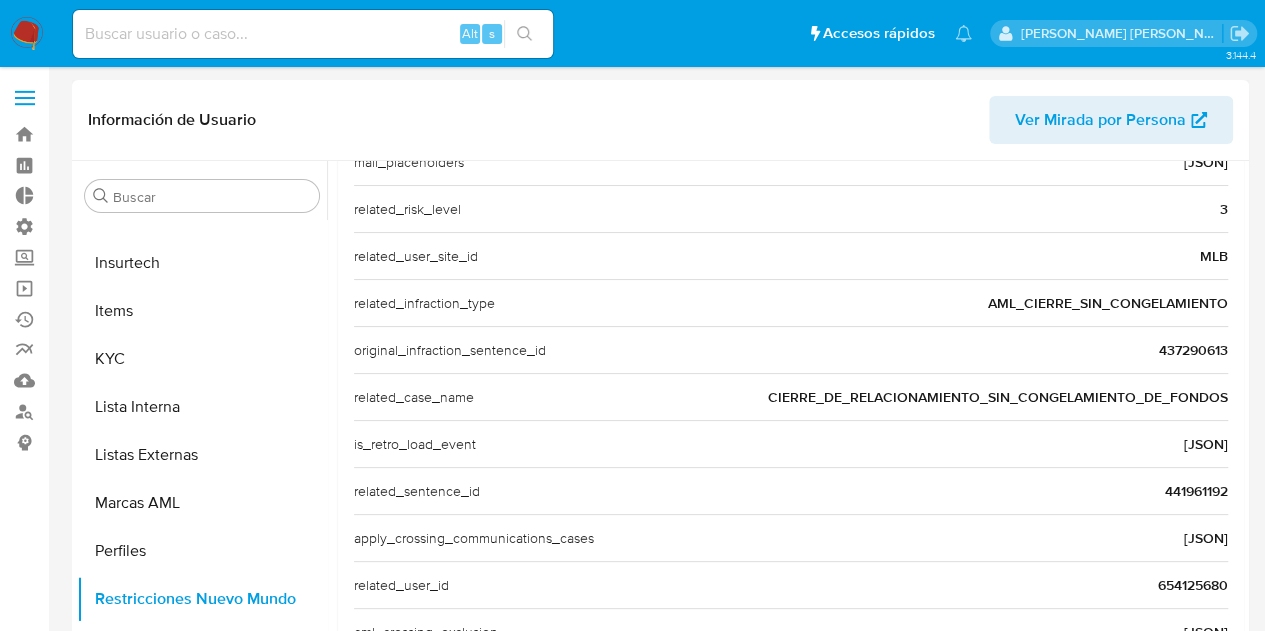 scroll, scrollTop: 726, scrollLeft: 0, axis: vertical 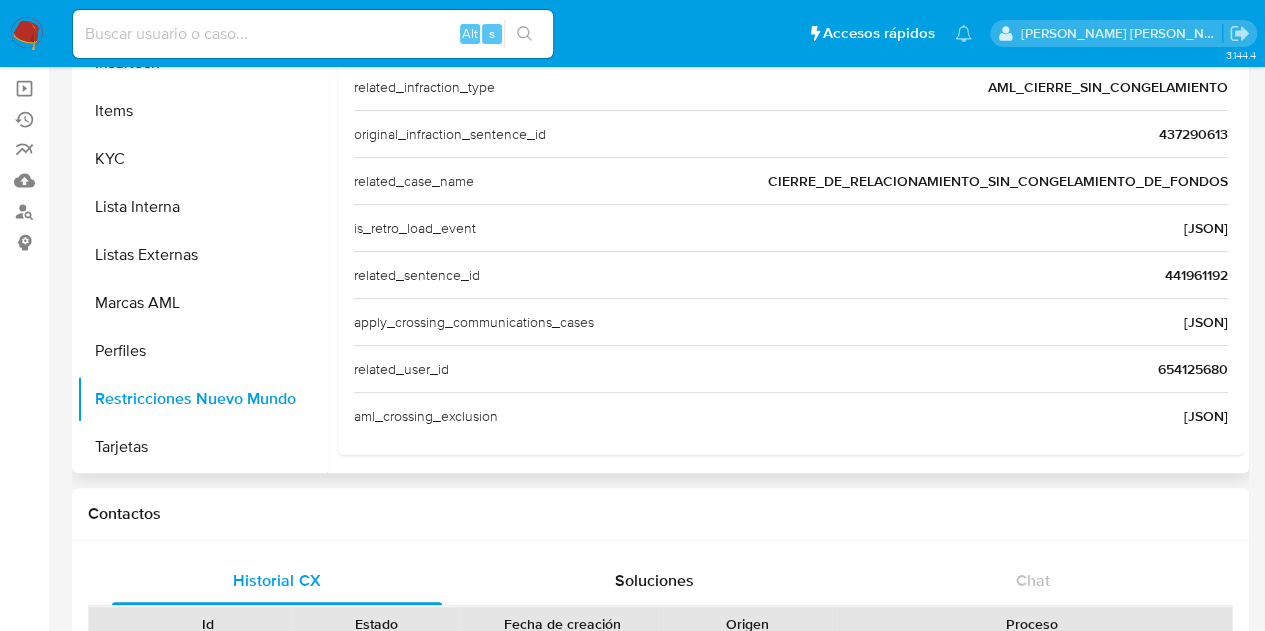 click on "654125680" at bounding box center (1193, 369) 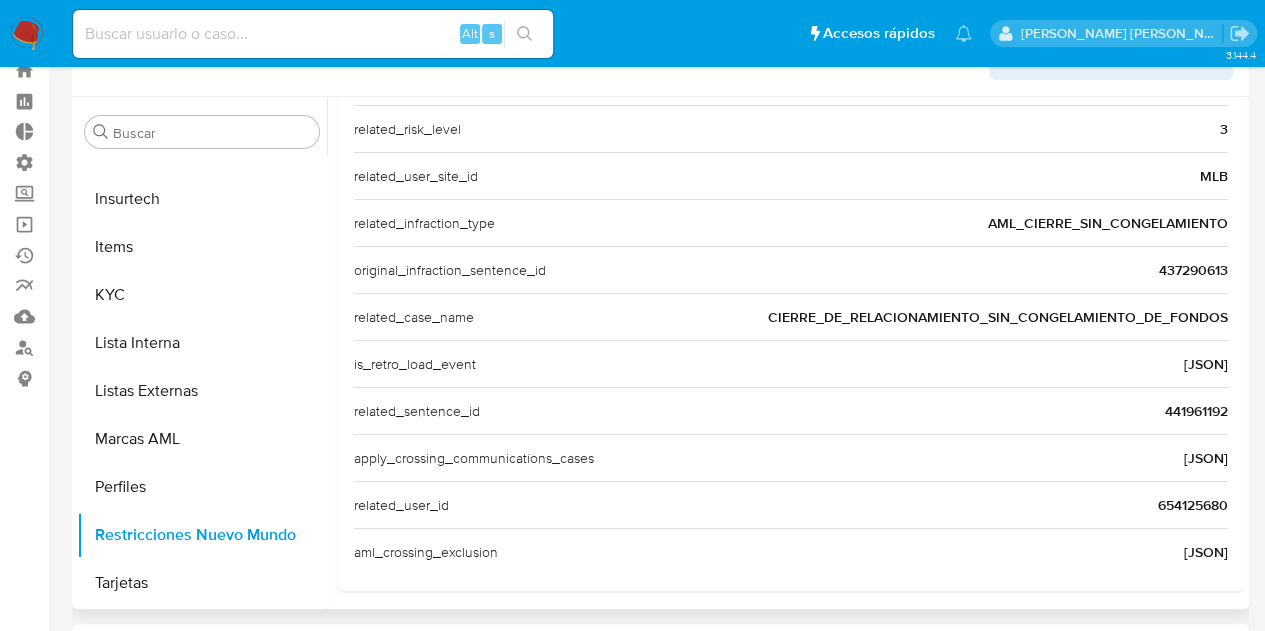 scroll, scrollTop: 0, scrollLeft: 0, axis: both 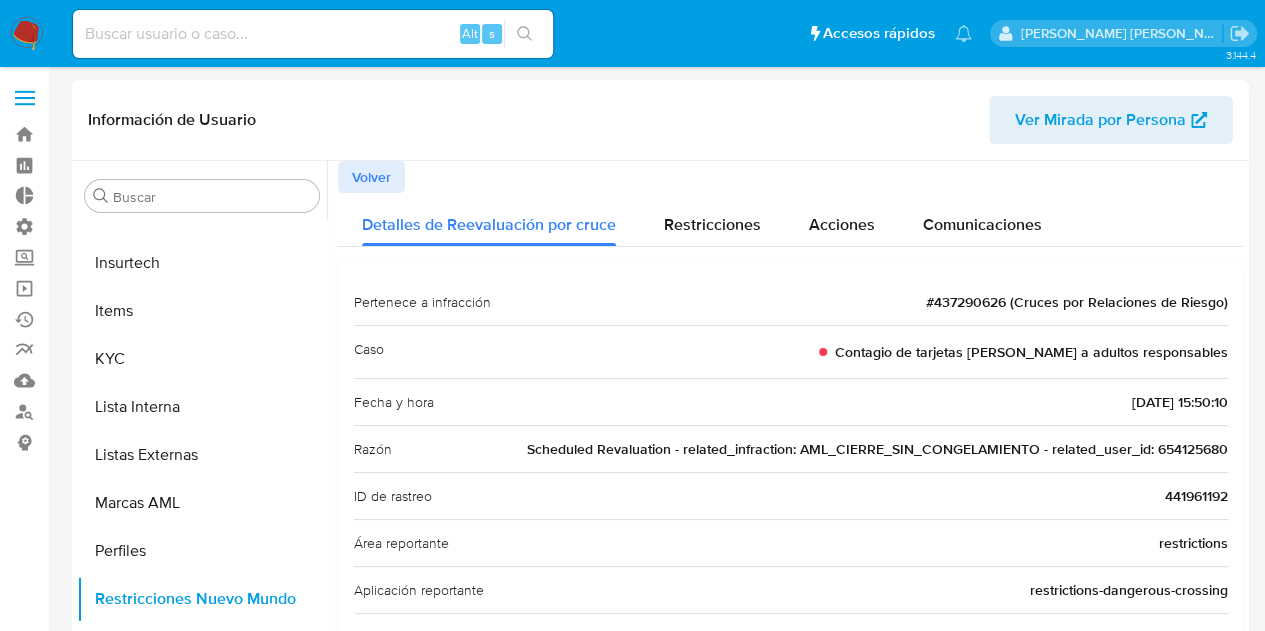 click on "Volver" at bounding box center [371, 177] 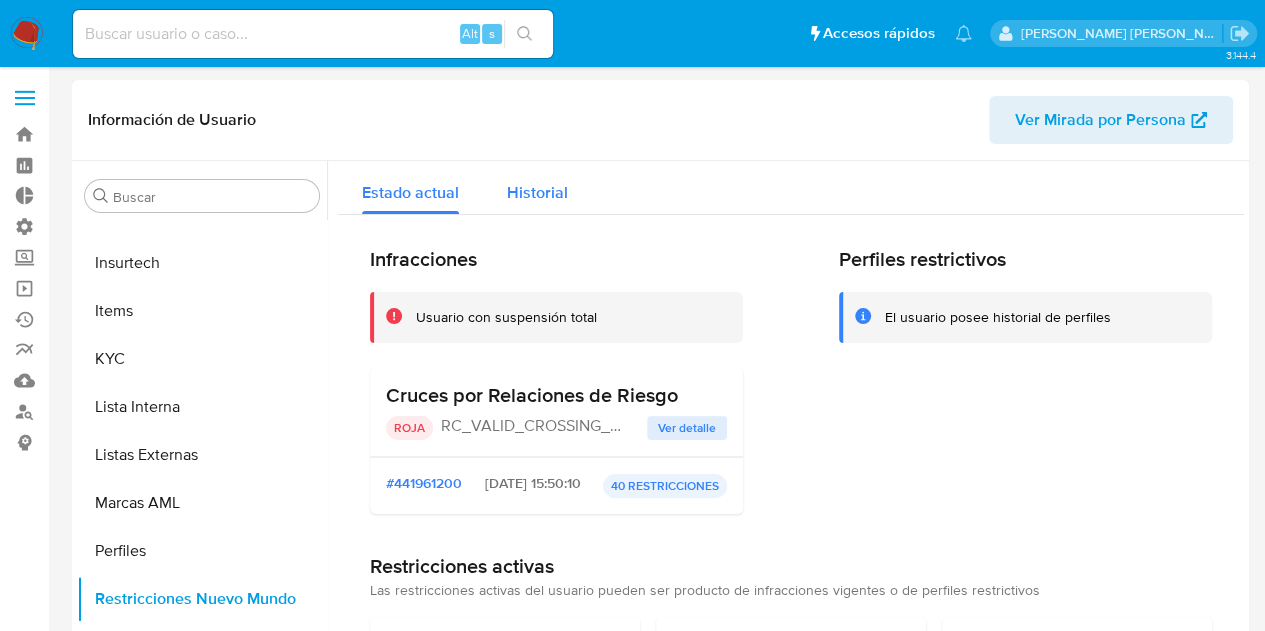 click on "Historial" at bounding box center (537, 192) 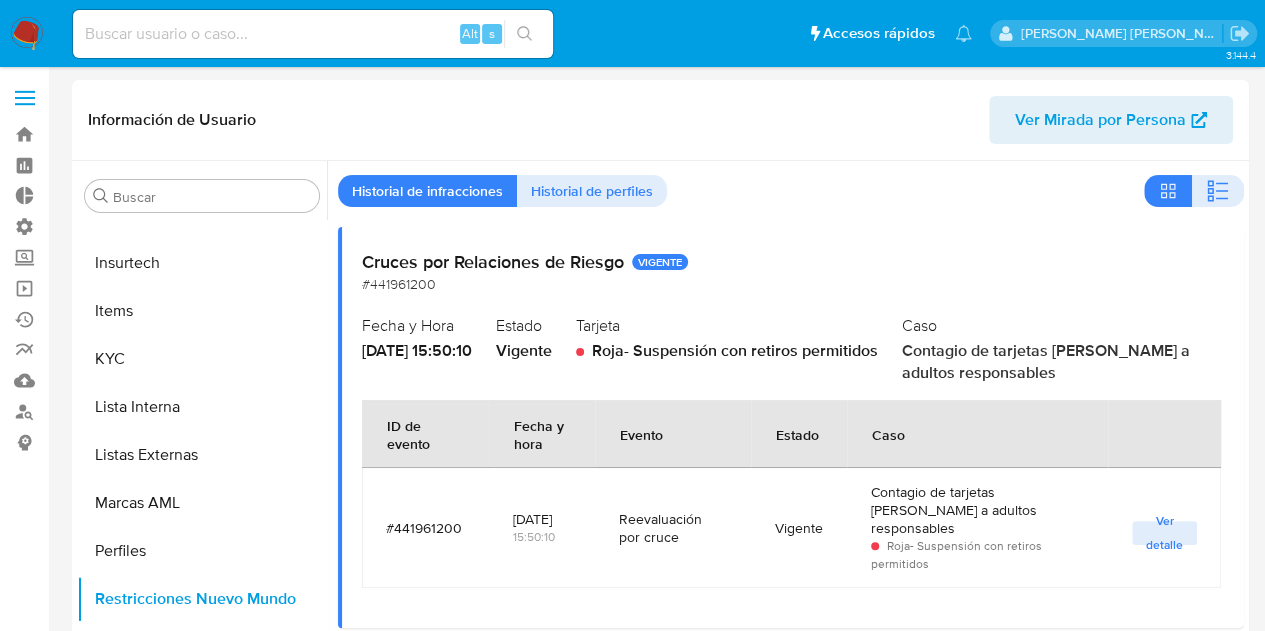 scroll, scrollTop: 0, scrollLeft: 0, axis: both 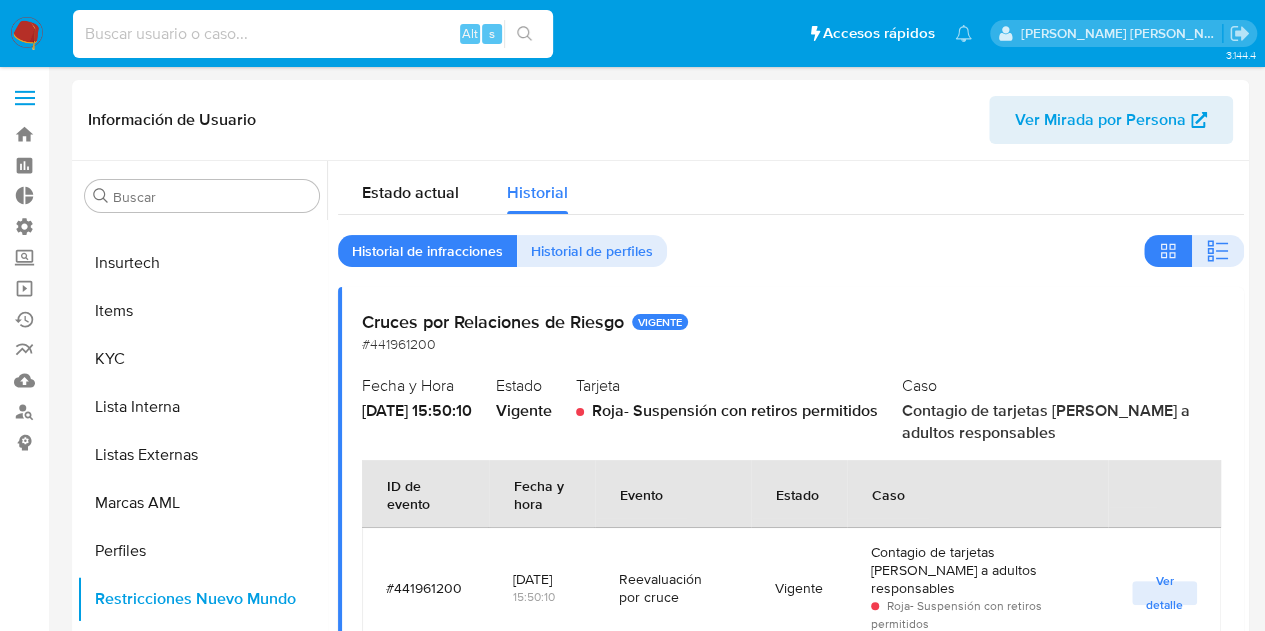 click at bounding box center [313, 34] 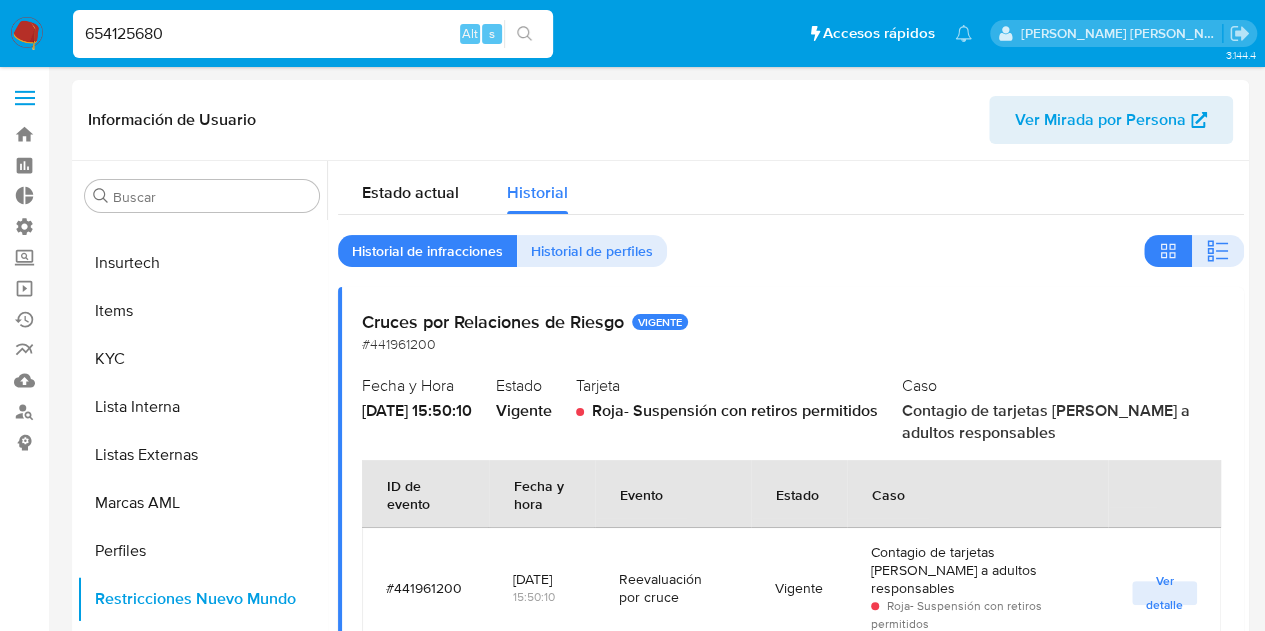 type on "654125680" 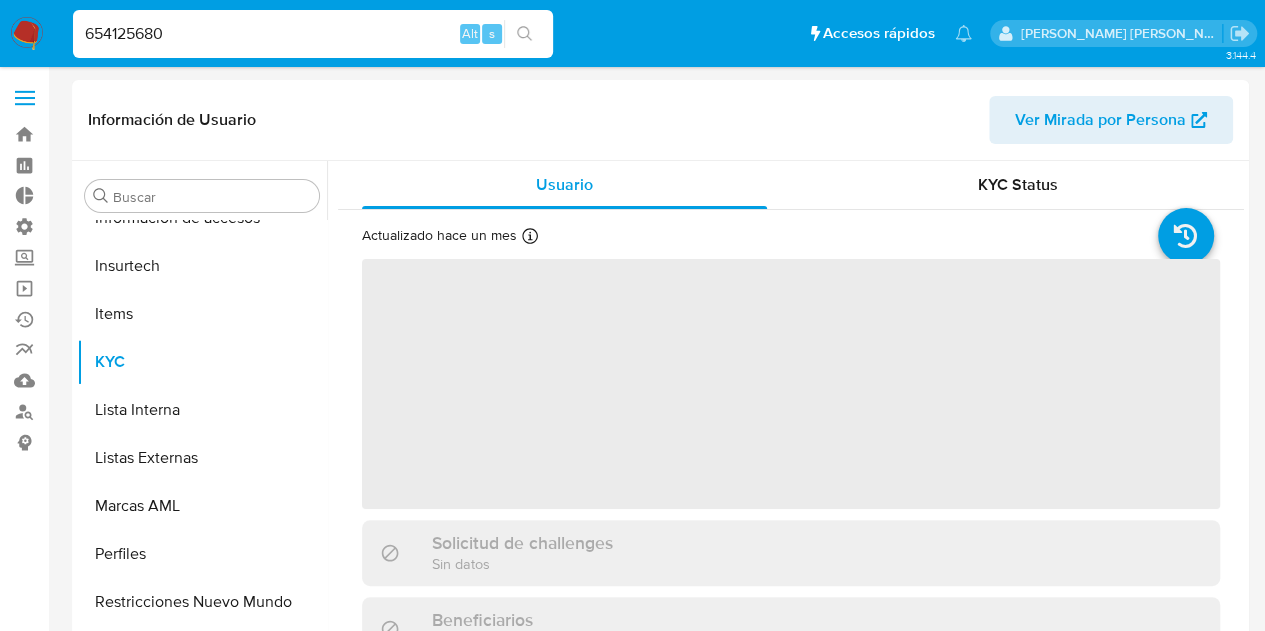 scroll, scrollTop: 893, scrollLeft: 0, axis: vertical 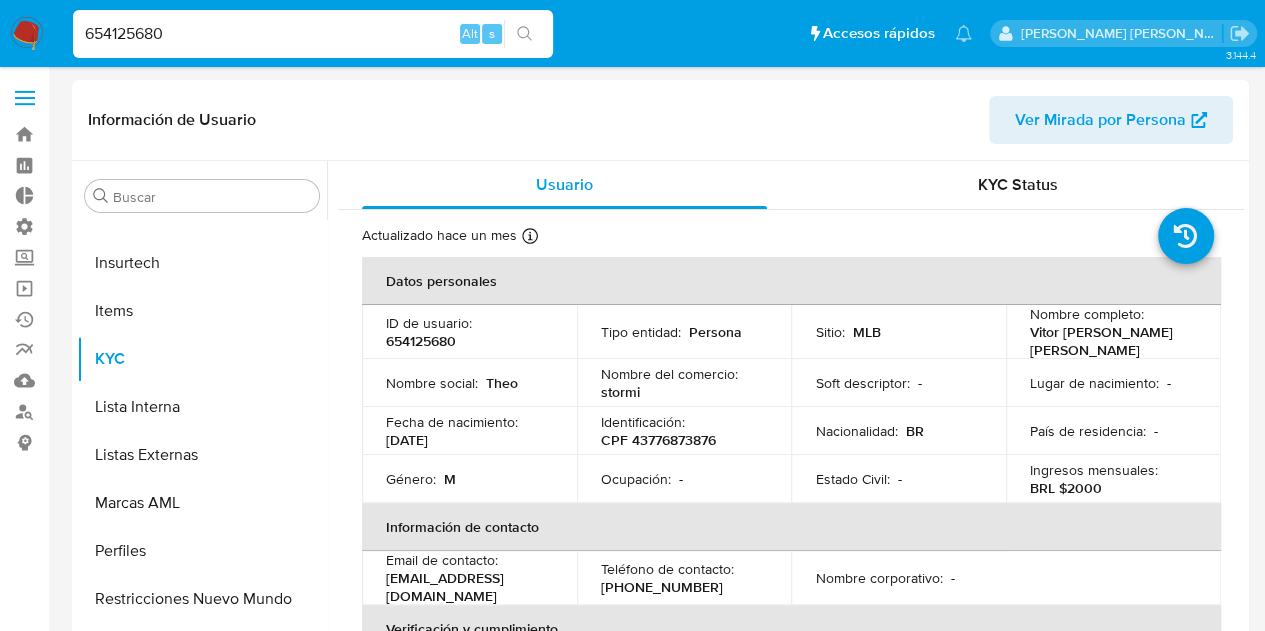 select on "10" 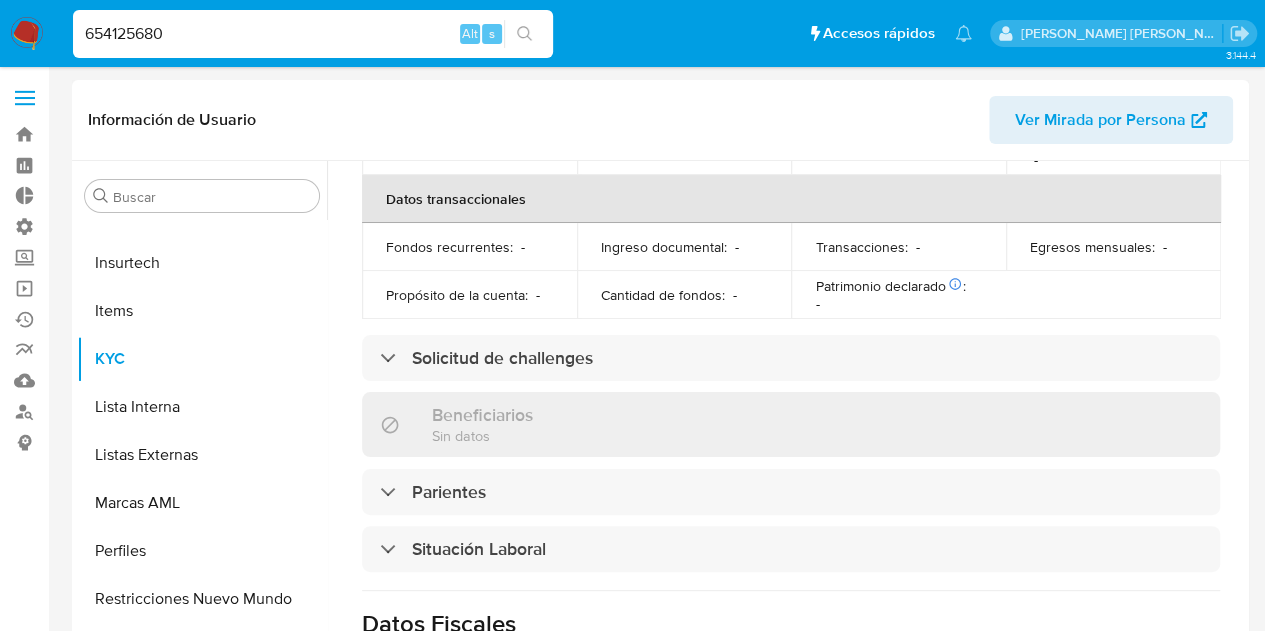 scroll, scrollTop: 326, scrollLeft: 0, axis: vertical 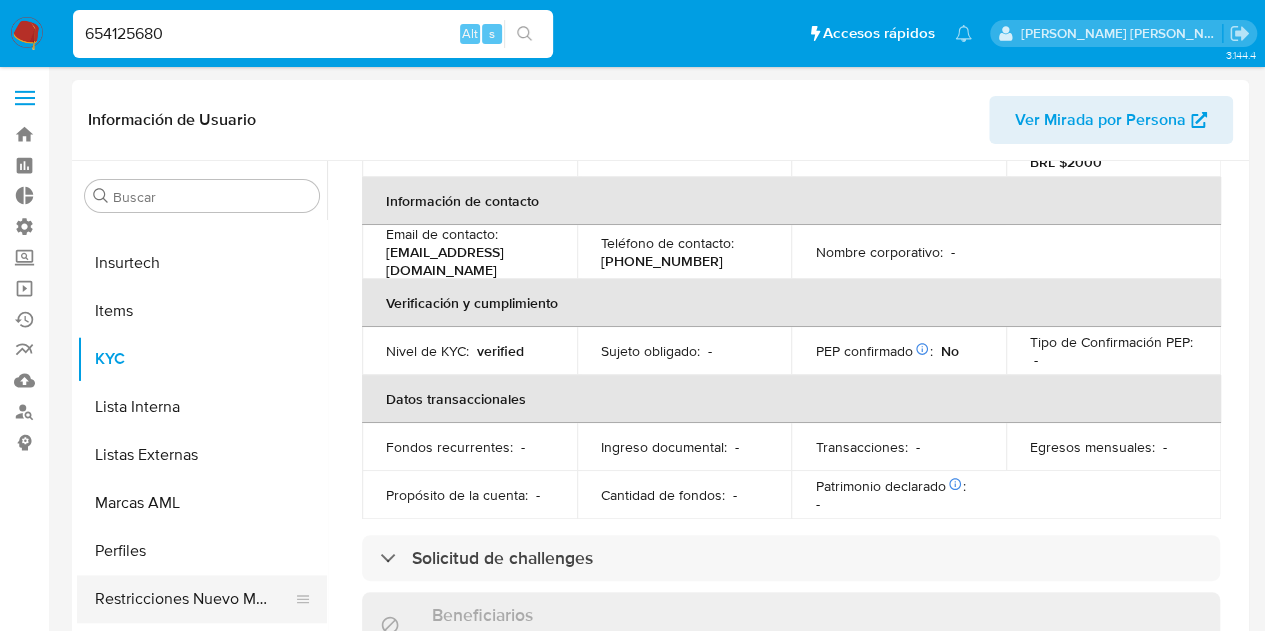 click on "Restricciones Nuevo Mundo" at bounding box center (194, 599) 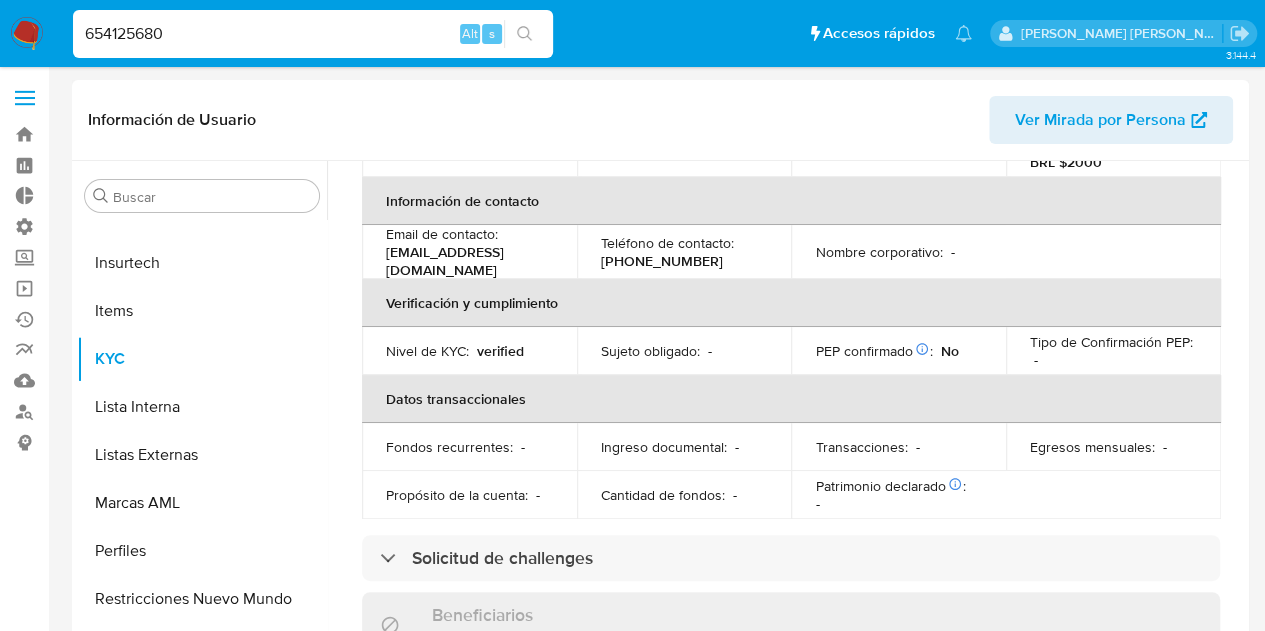 scroll, scrollTop: 0, scrollLeft: 0, axis: both 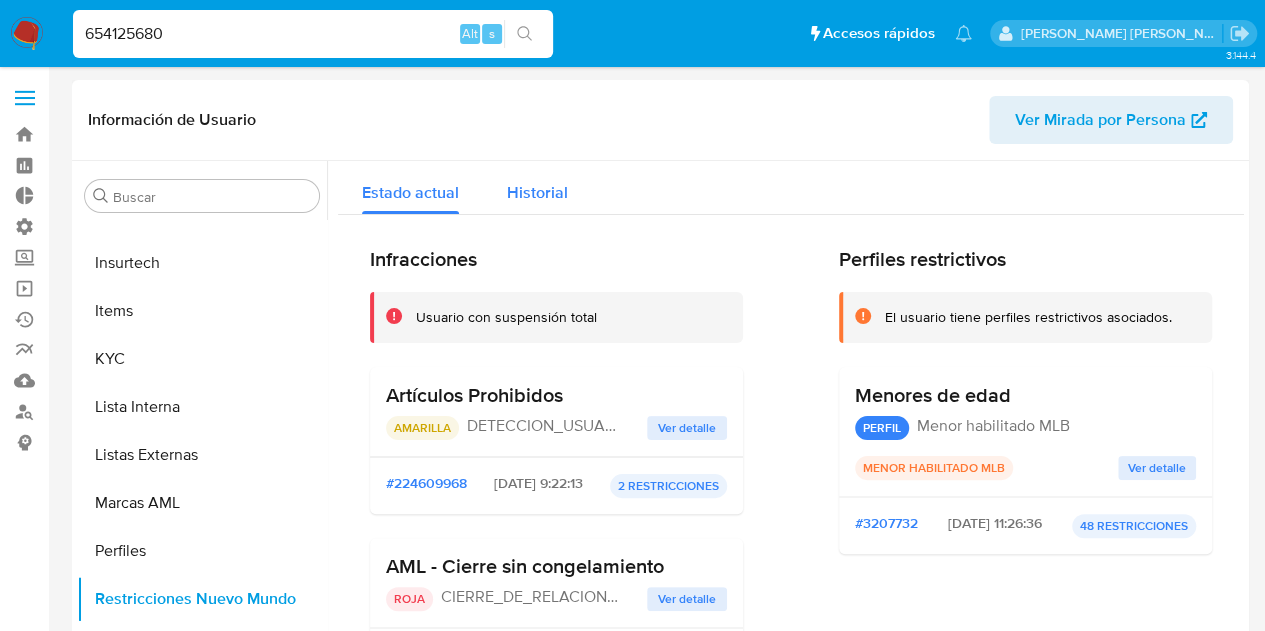 click on "Historial" at bounding box center [537, 192] 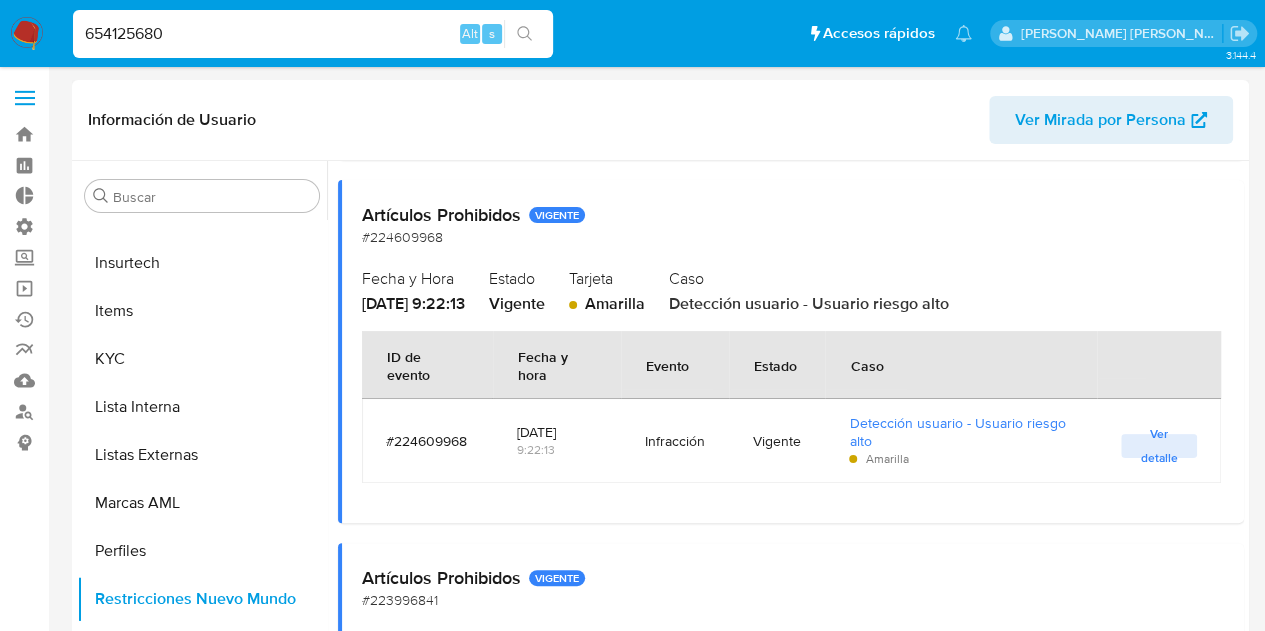 scroll, scrollTop: 1138, scrollLeft: 0, axis: vertical 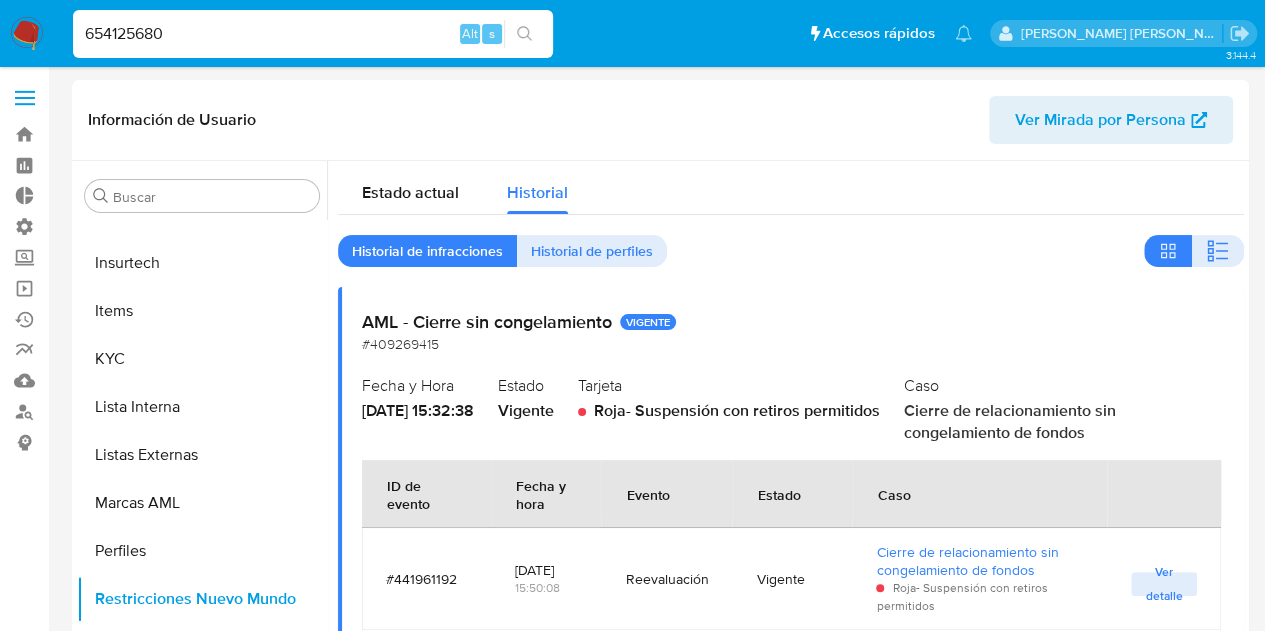 drag, startPoint x: 346, startPoint y: 26, endPoint x: 0, endPoint y: -33, distance: 350.9943 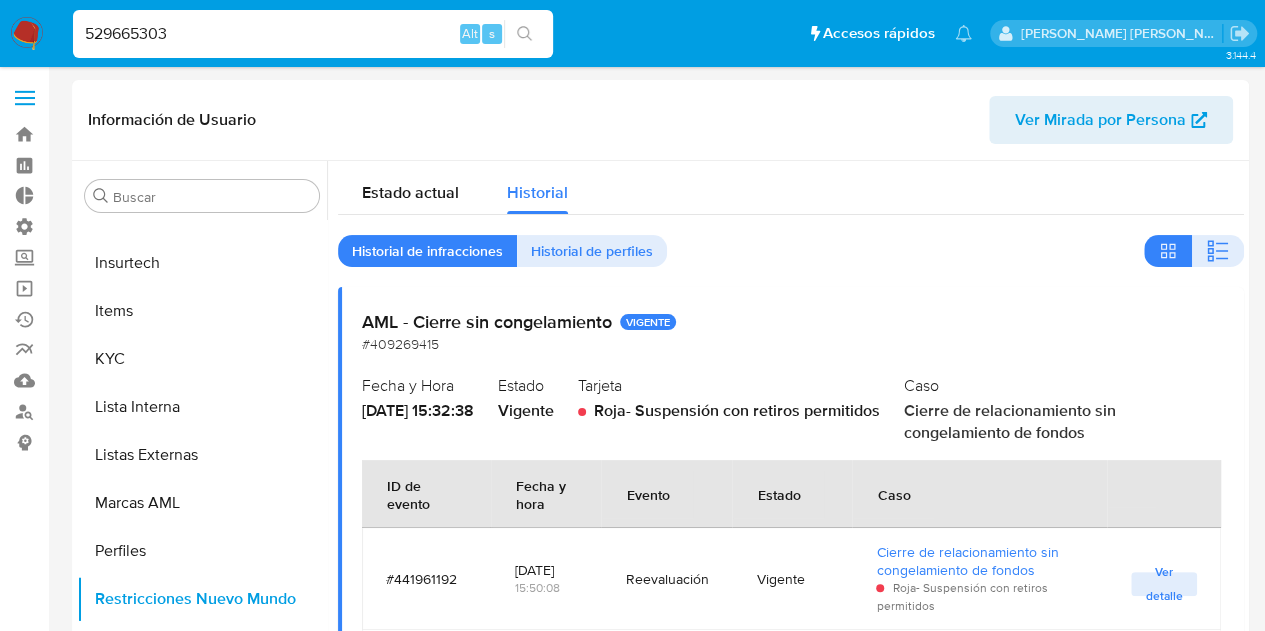type on "529665303" 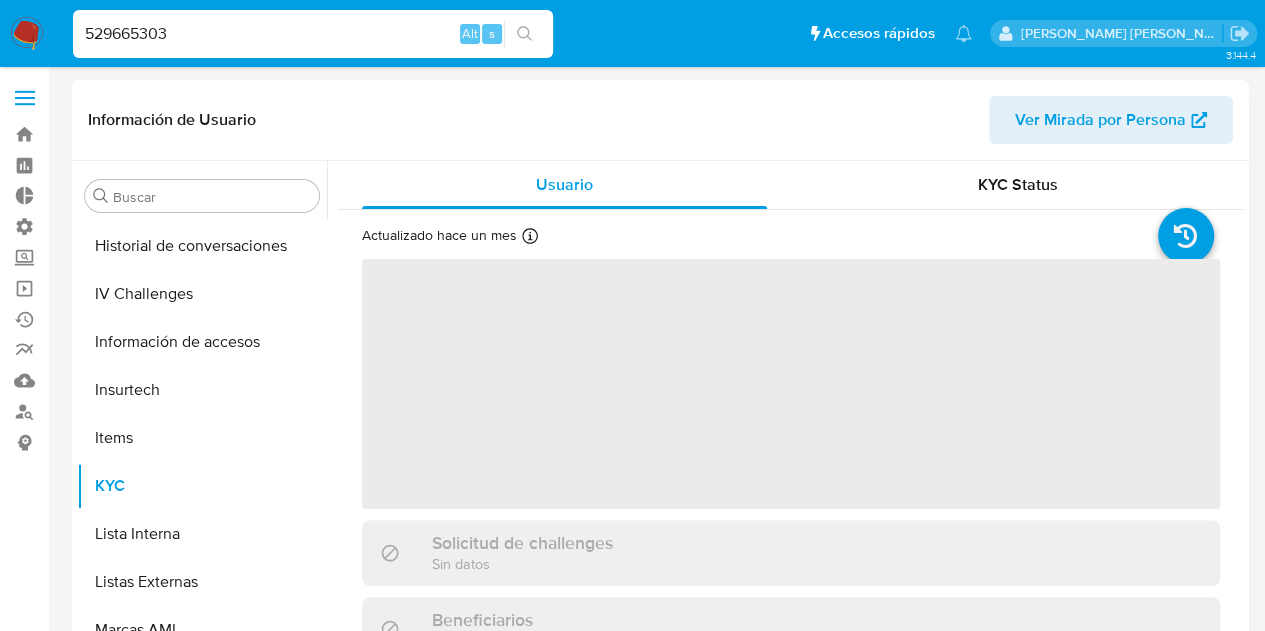 scroll, scrollTop: 797, scrollLeft: 0, axis: vertical 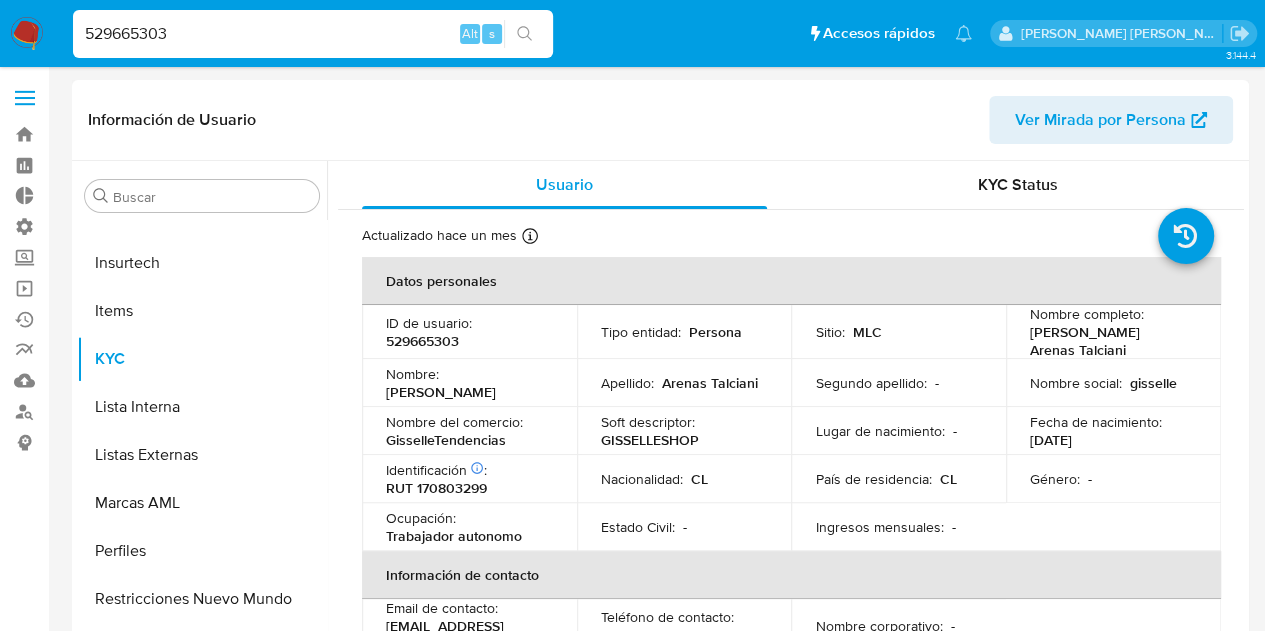 select on "10" 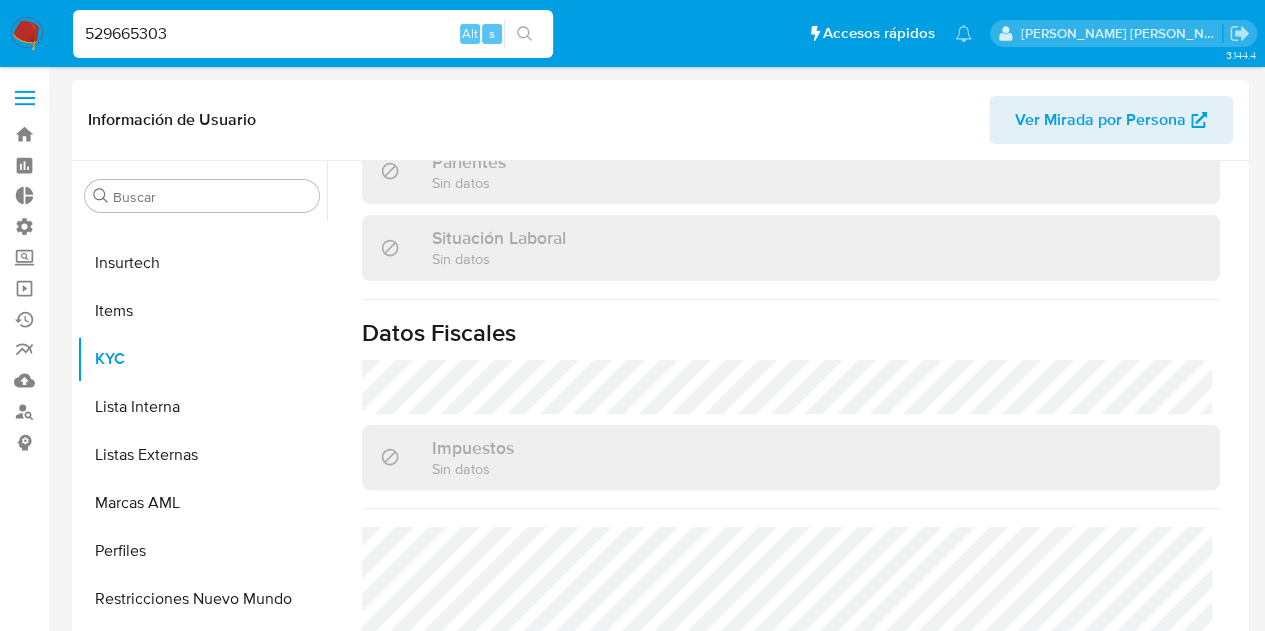scroll, scrollTop: 1167, scrollLeft: 0, axis: vertical 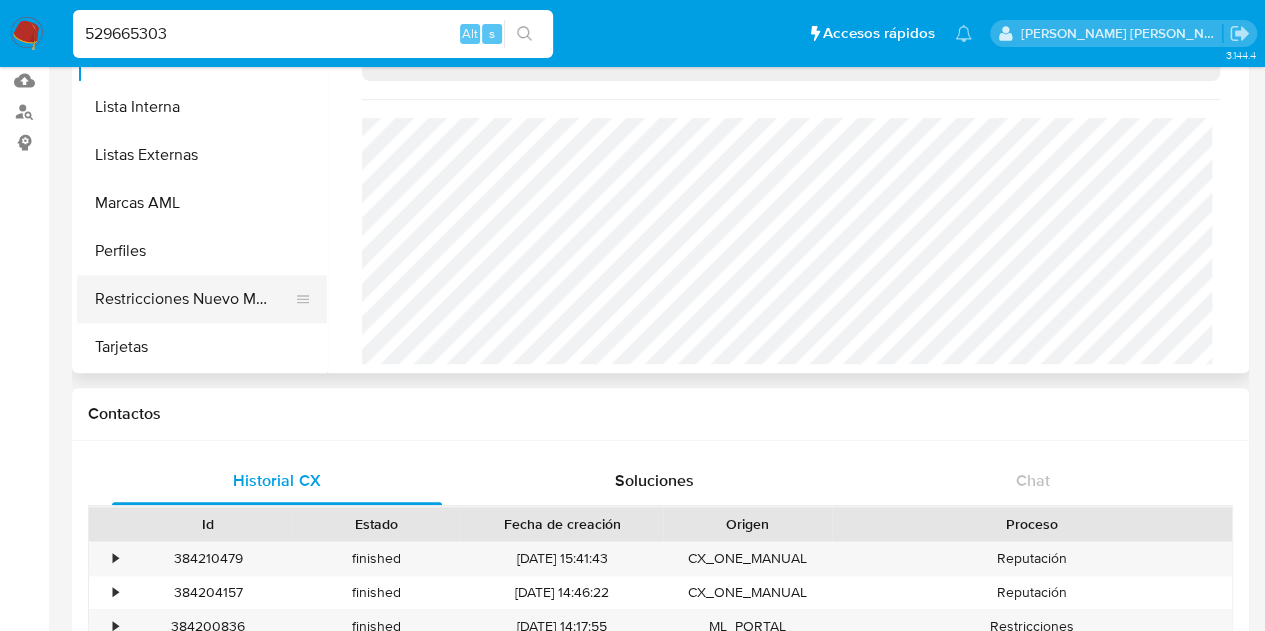 click on "Restricciones Nuevo Mundo" at bounding box center (194, 299) 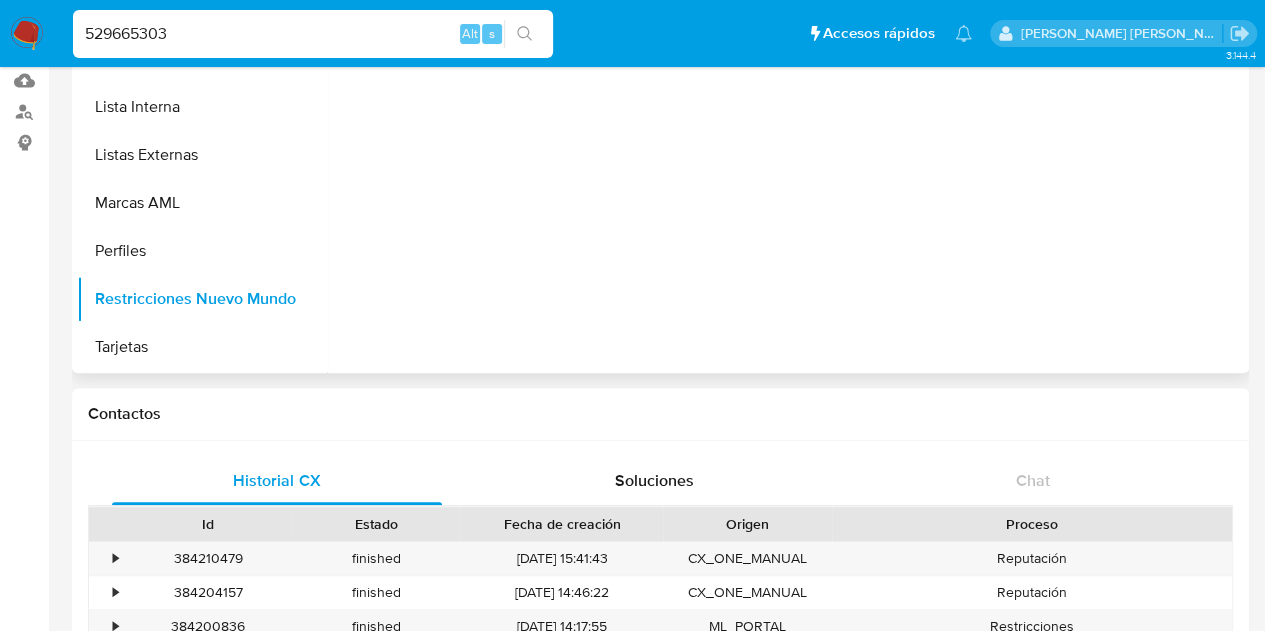 scroll, scrollTop: 0, scrollLeft: 0, axis: both 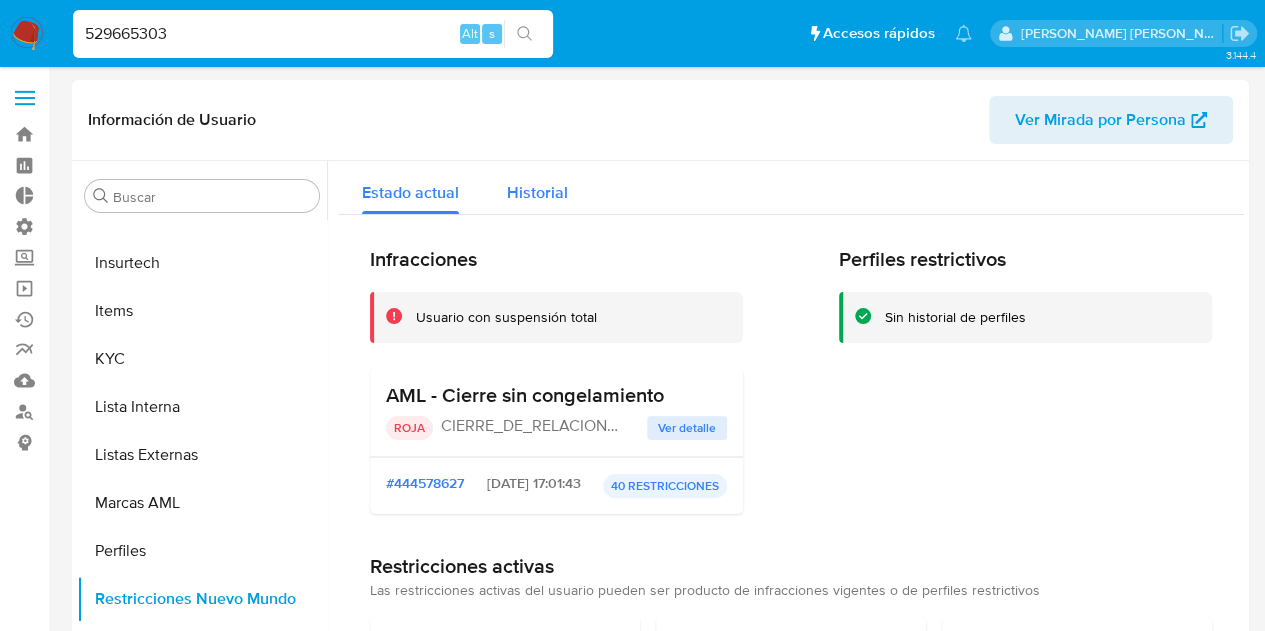 click on "Historial" at bounding box center [537, 192] 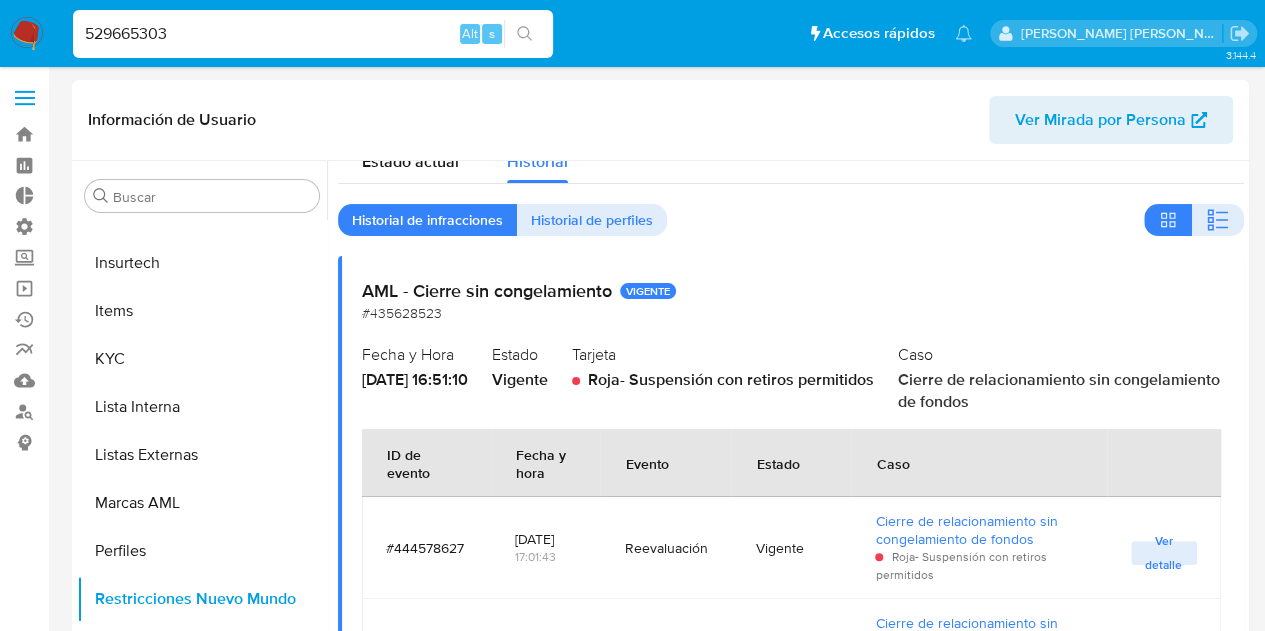 scroll, scrollTop: 0, scrollLeft: 0, axis: both 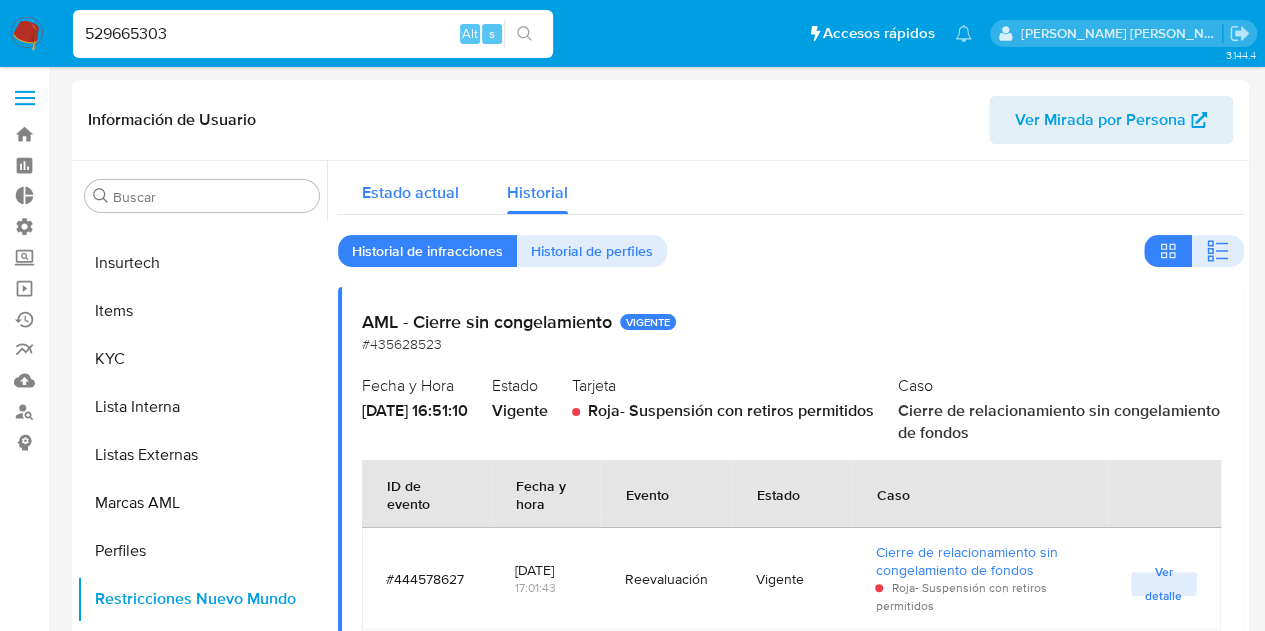 click on "Estado actual" at bounding box center [410, 192] 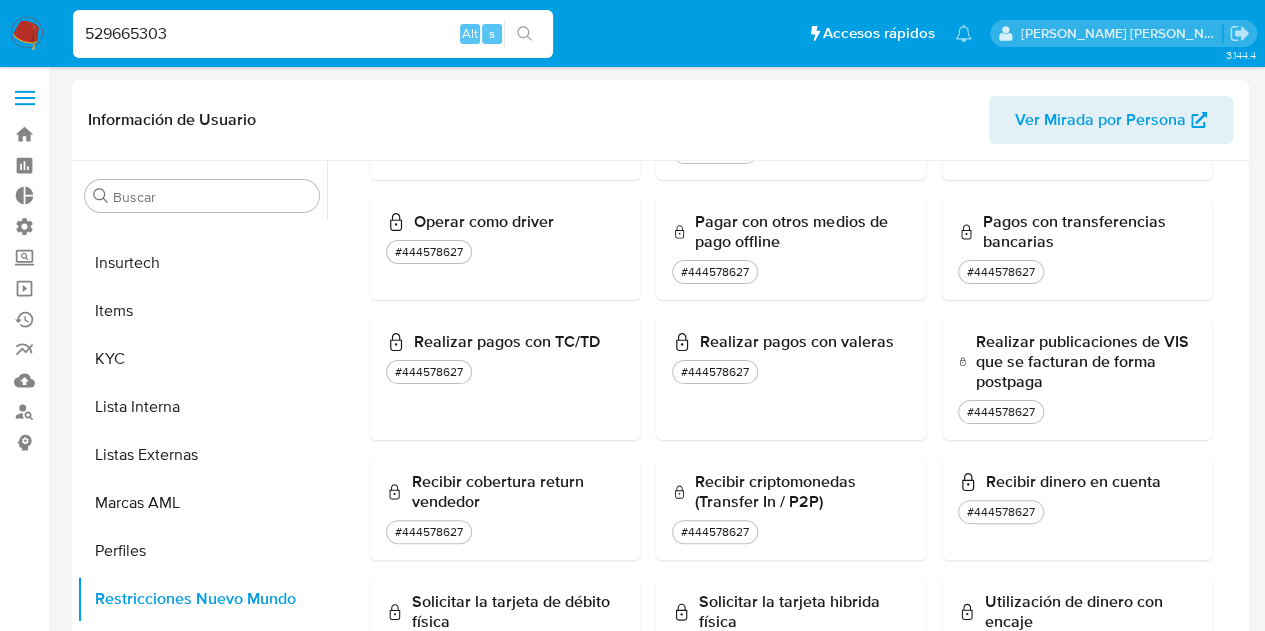 scroll, scrollTop: 1660, scrollLeft: 0, axis: vertical 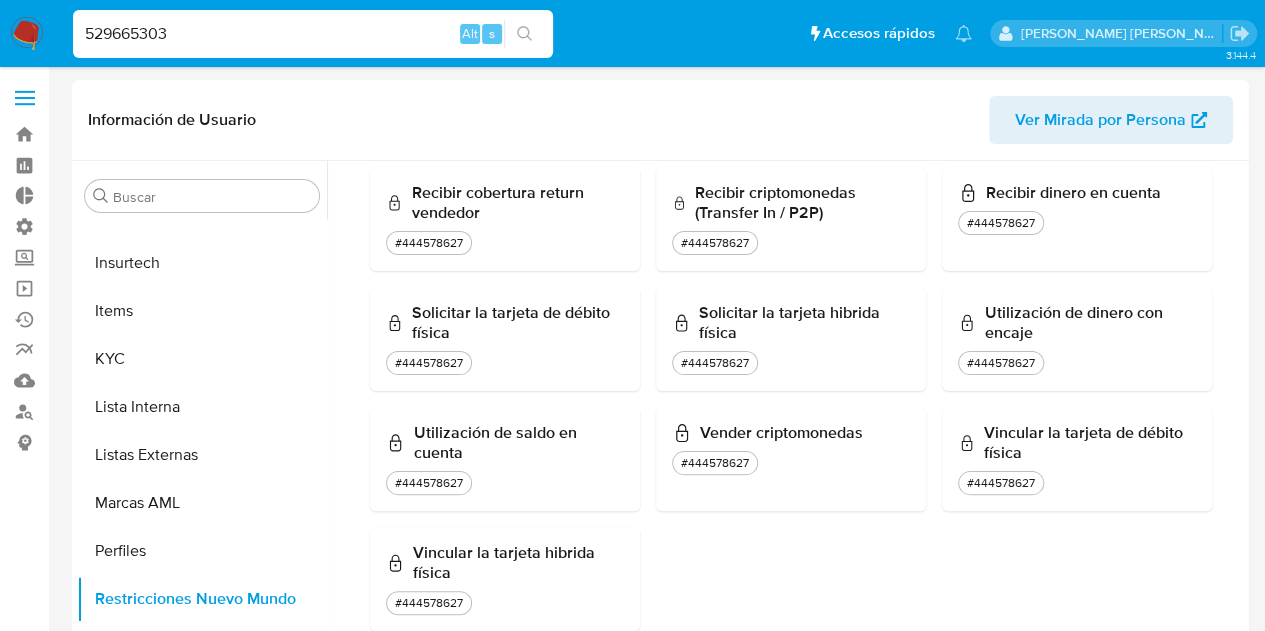 drag, startPoint x: 325, startPoint y: 29, endPoint x: 0, endPoint y: 12, distance: 325.4443 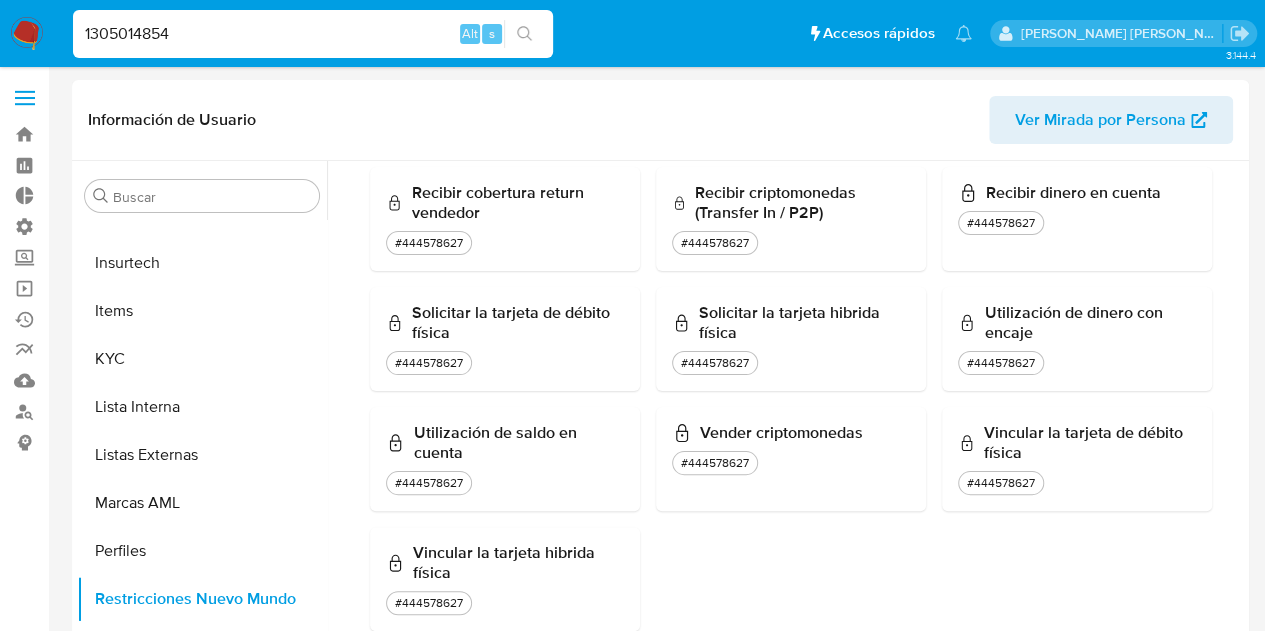 type on "1305014854" 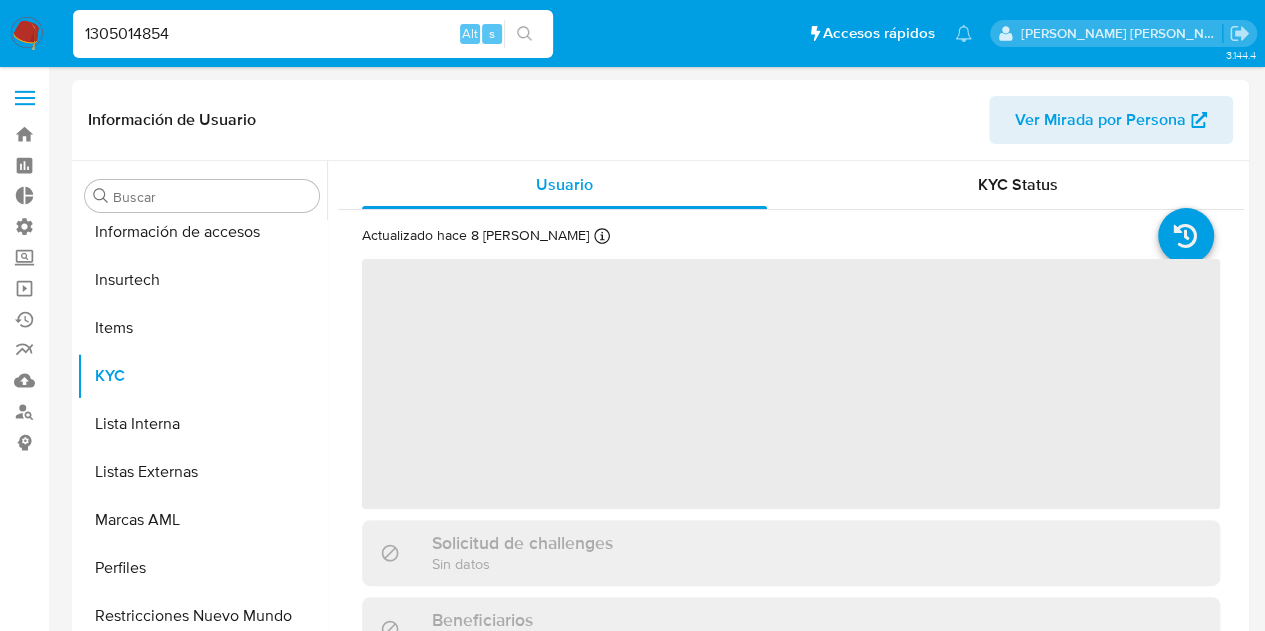 scroll, scrollTop: 797, scrollLeft: 0, axis: vertical 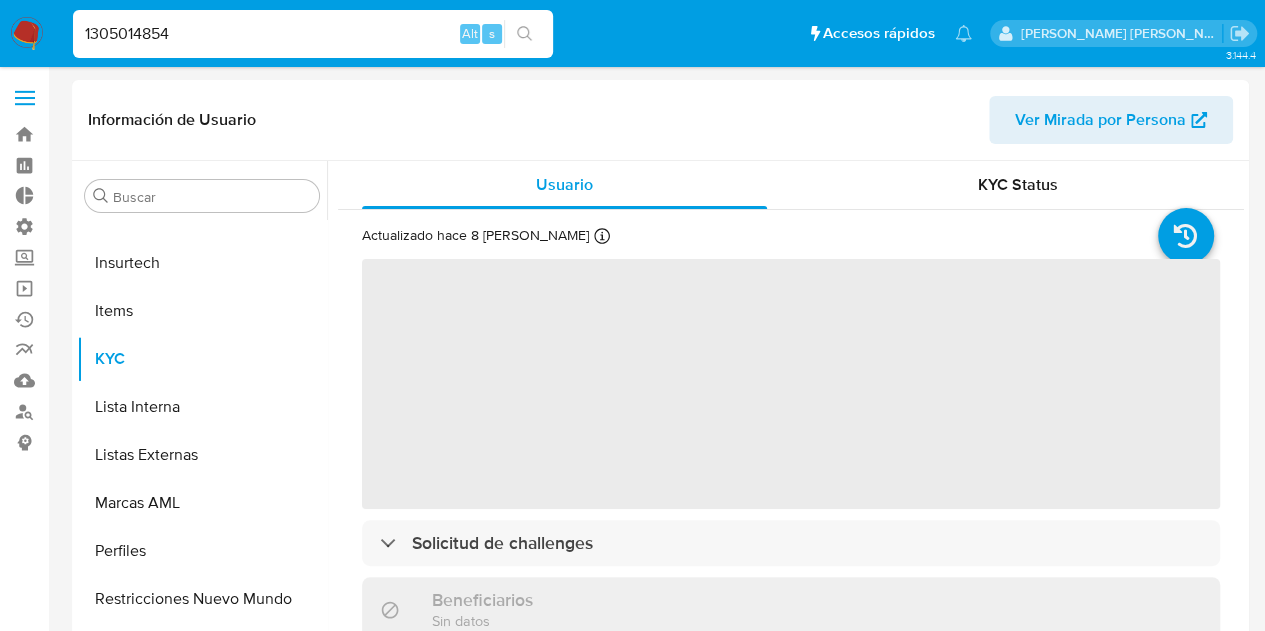 select on "10" 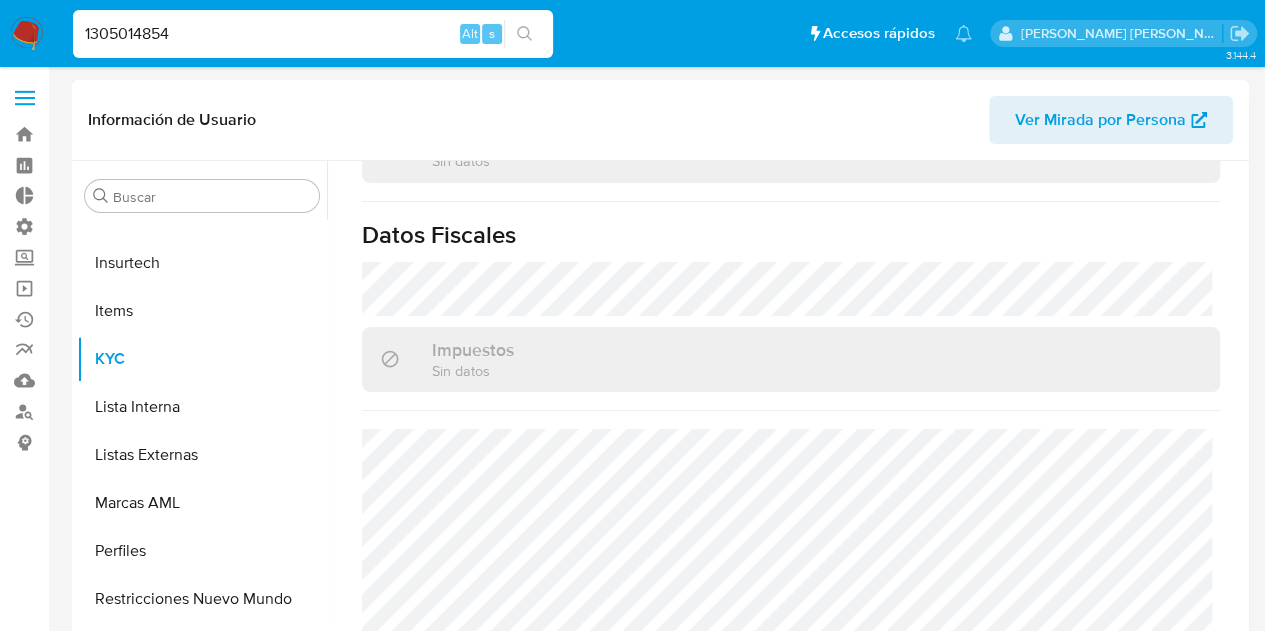 scroll, scrollTop: 1149, scrollLeft: 0, axis: vertical 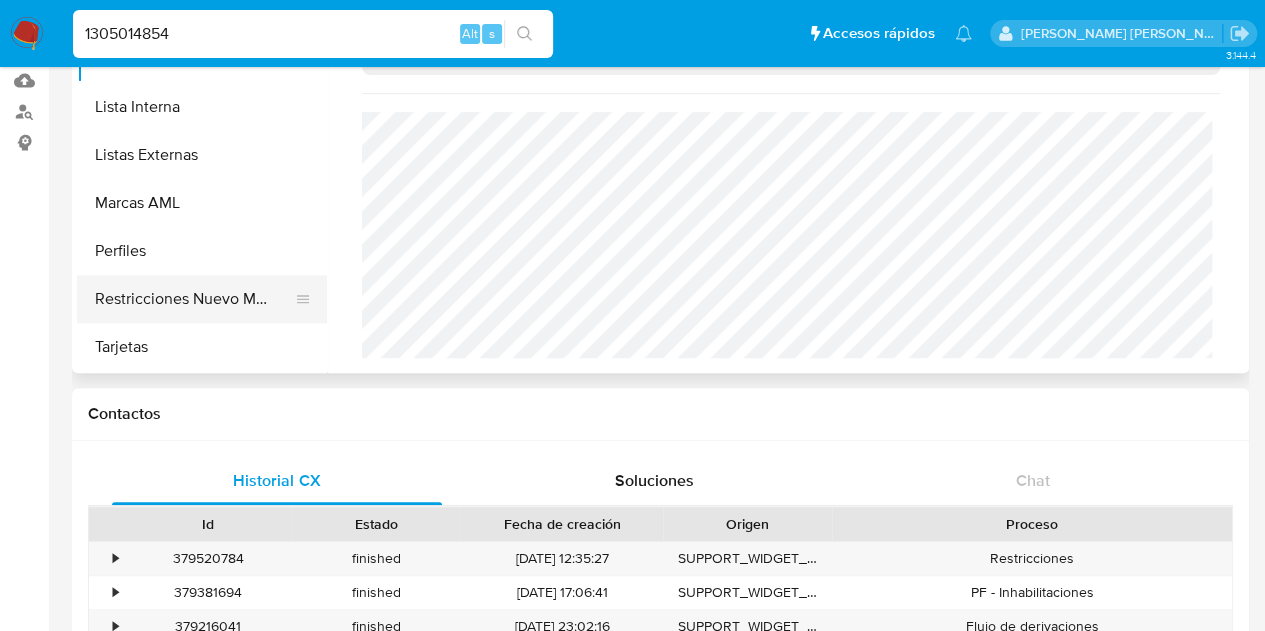 click on "Restricciones Nuevo Mundo" at bounding box center (194, 299) 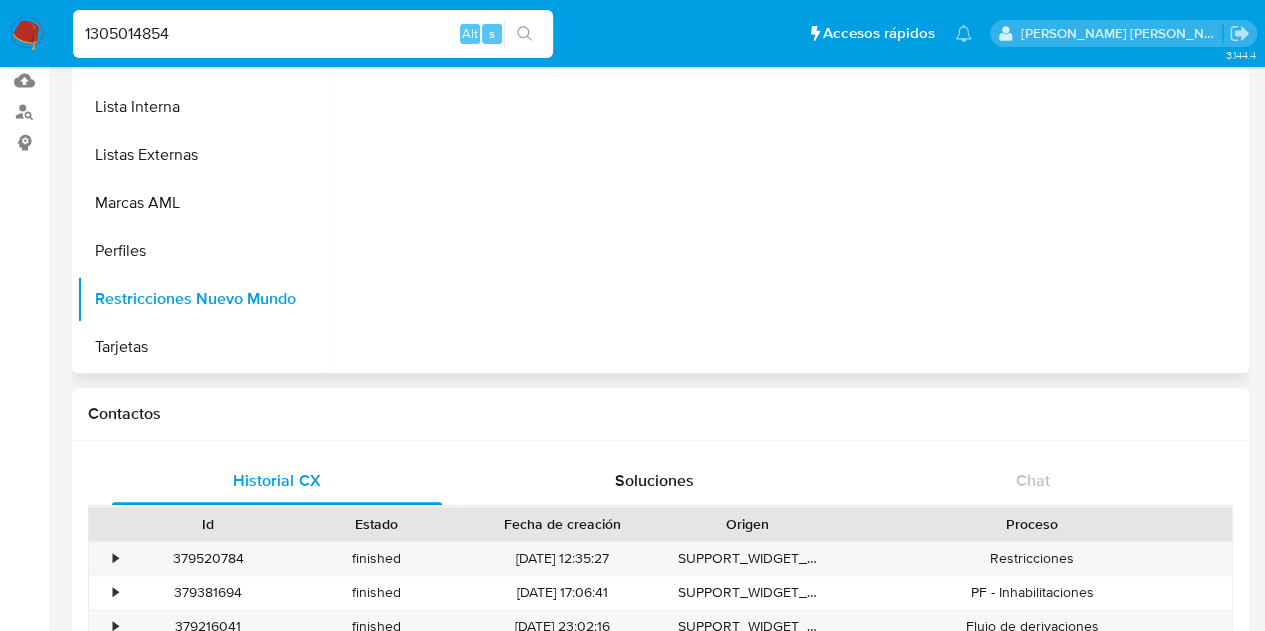 scroll, scrollTop: 0, scrollLeft: 0, axis: both 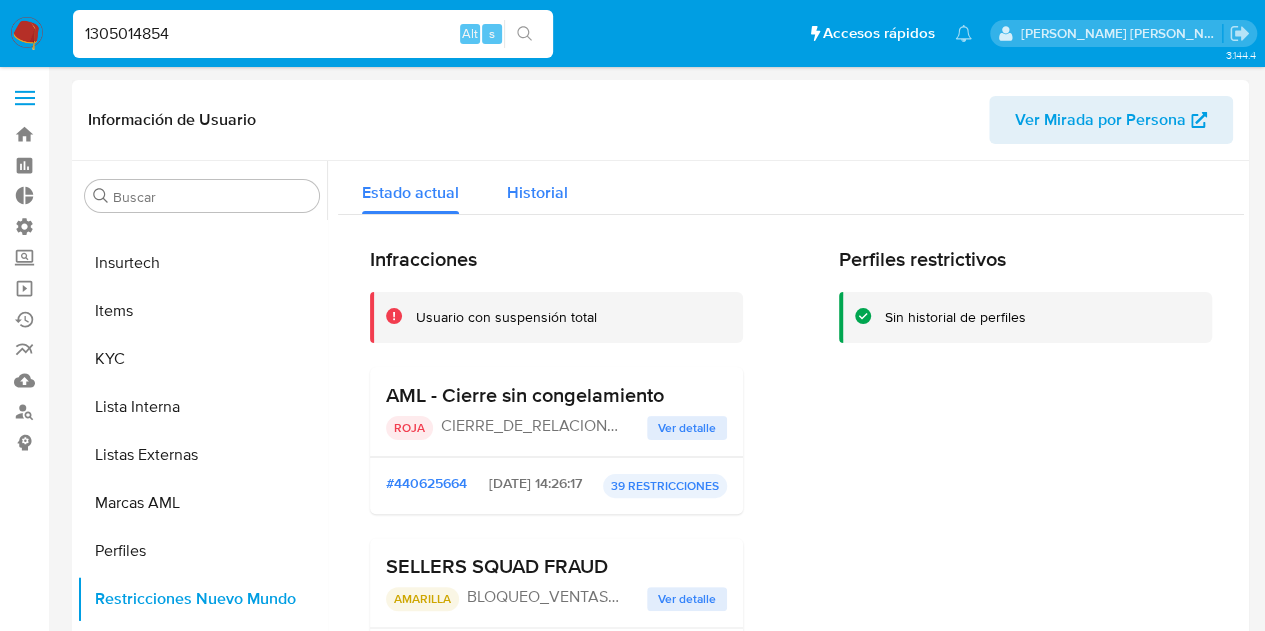 click on "Historial" at bounding box center [537, 192] 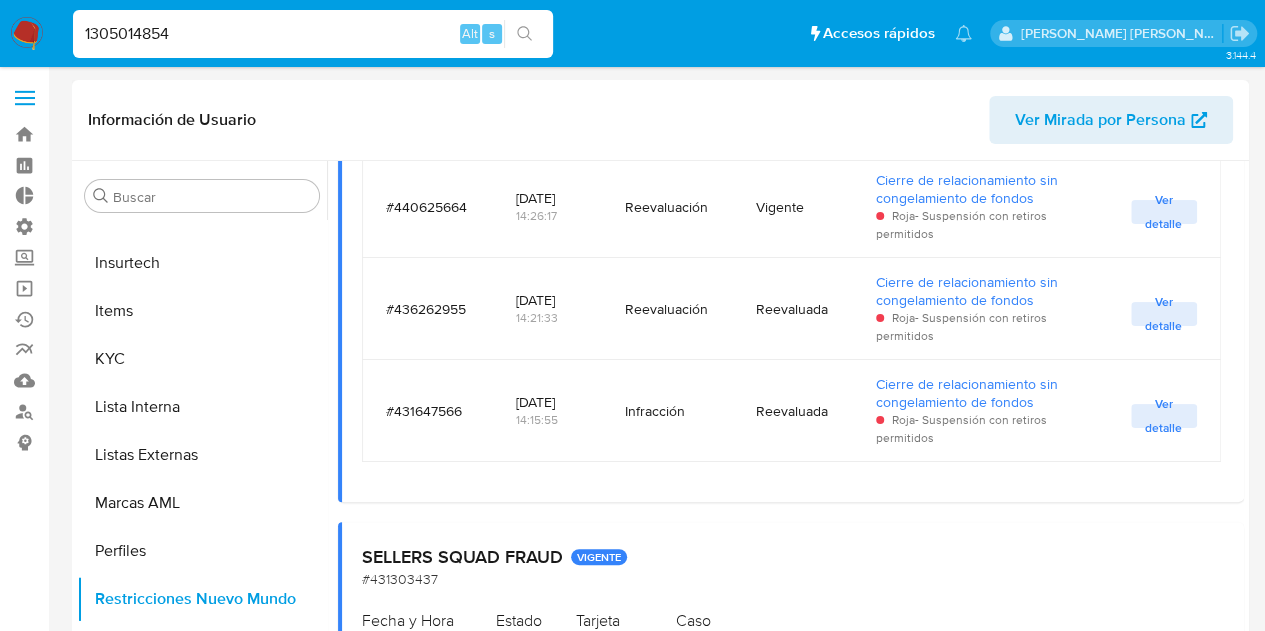 scroll, scrollTop: 800, scrollLeft: 0, axis: vertical 